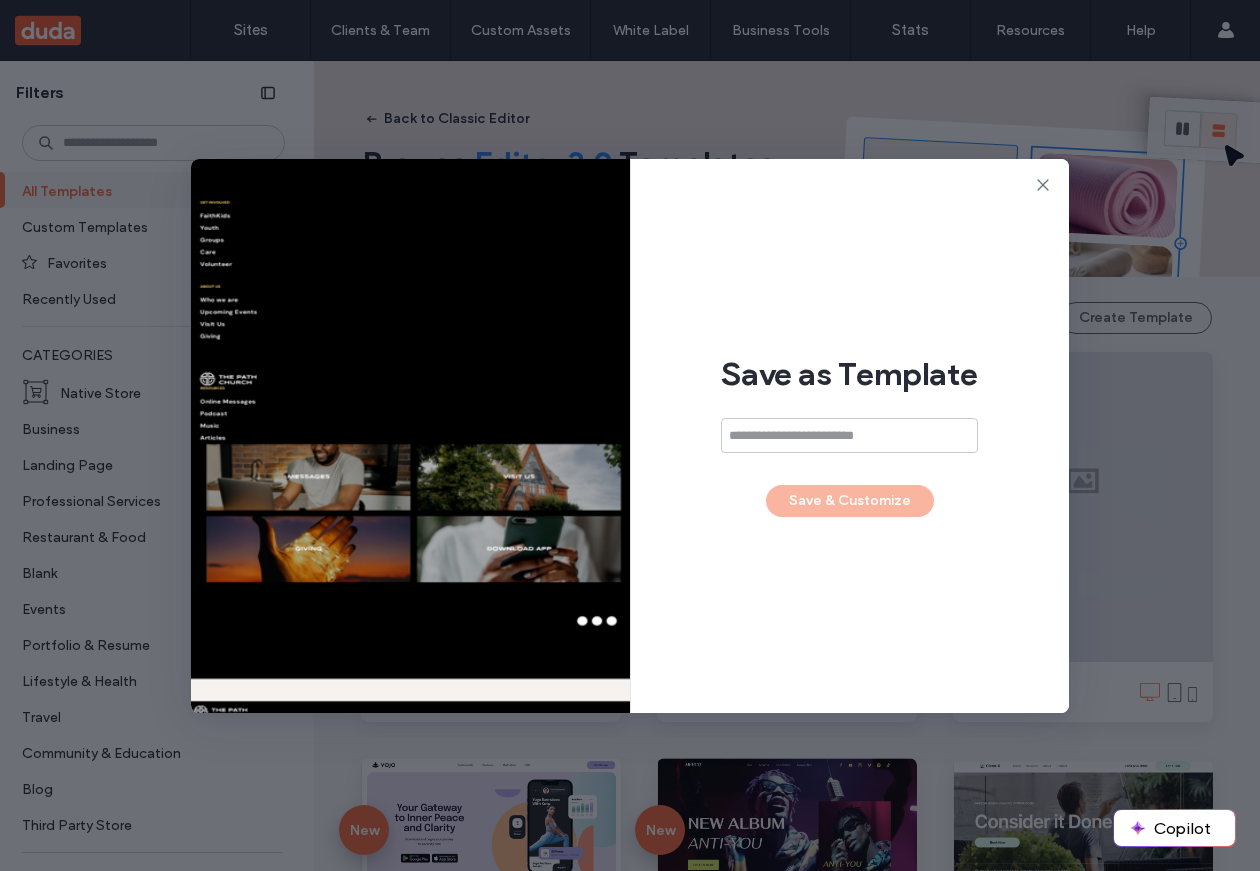 scroll, scrollTop: 0, scrollLeft: 0, axis: both 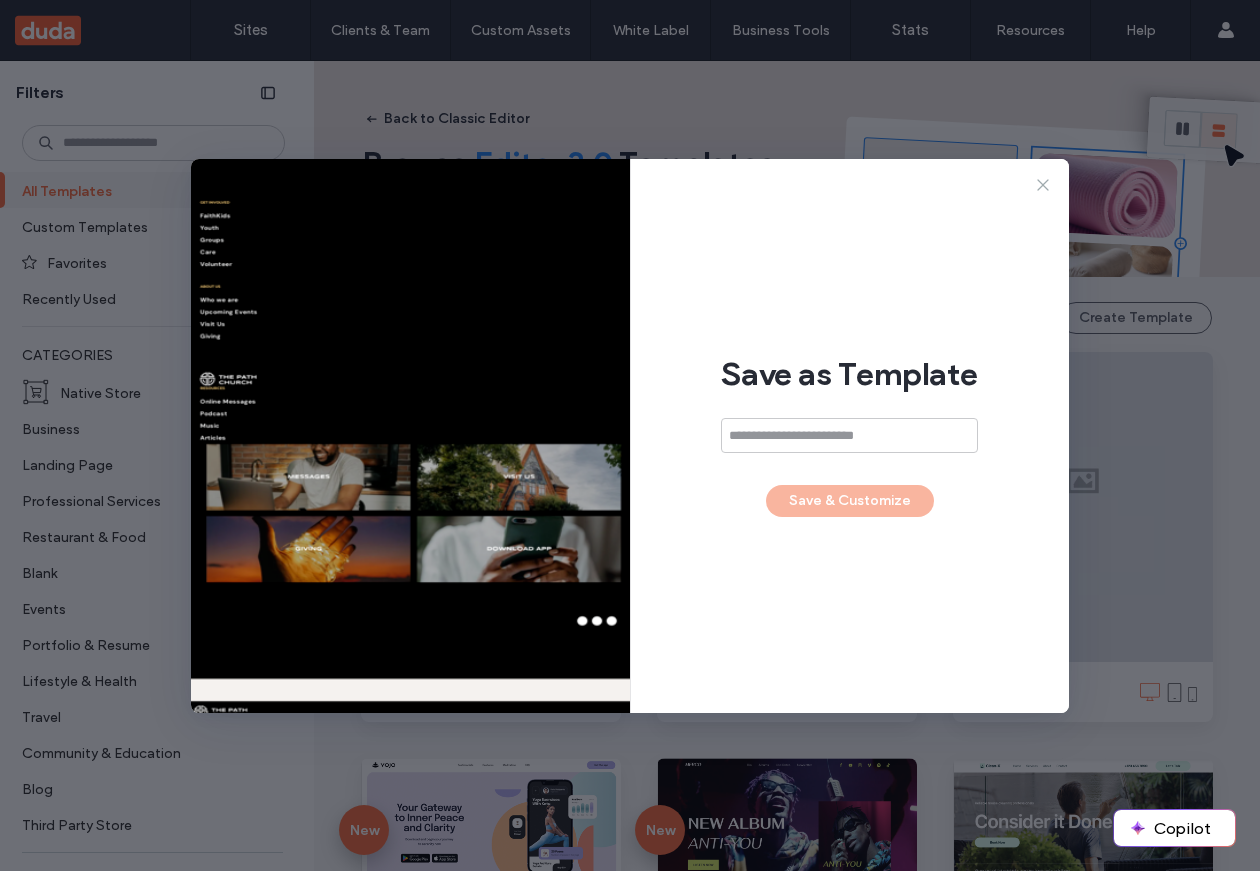 click 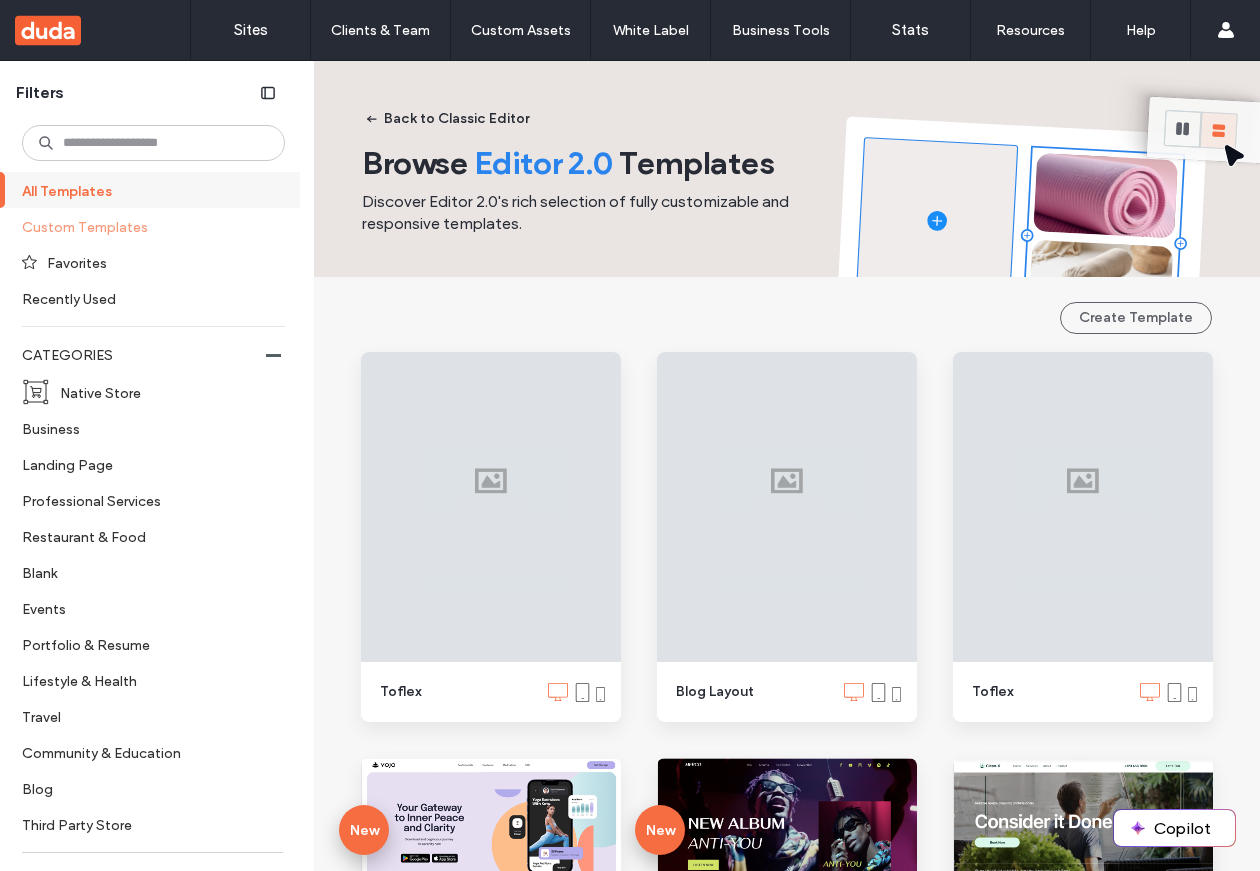 click on "Custom Templates" at bounding box center [145, 226] 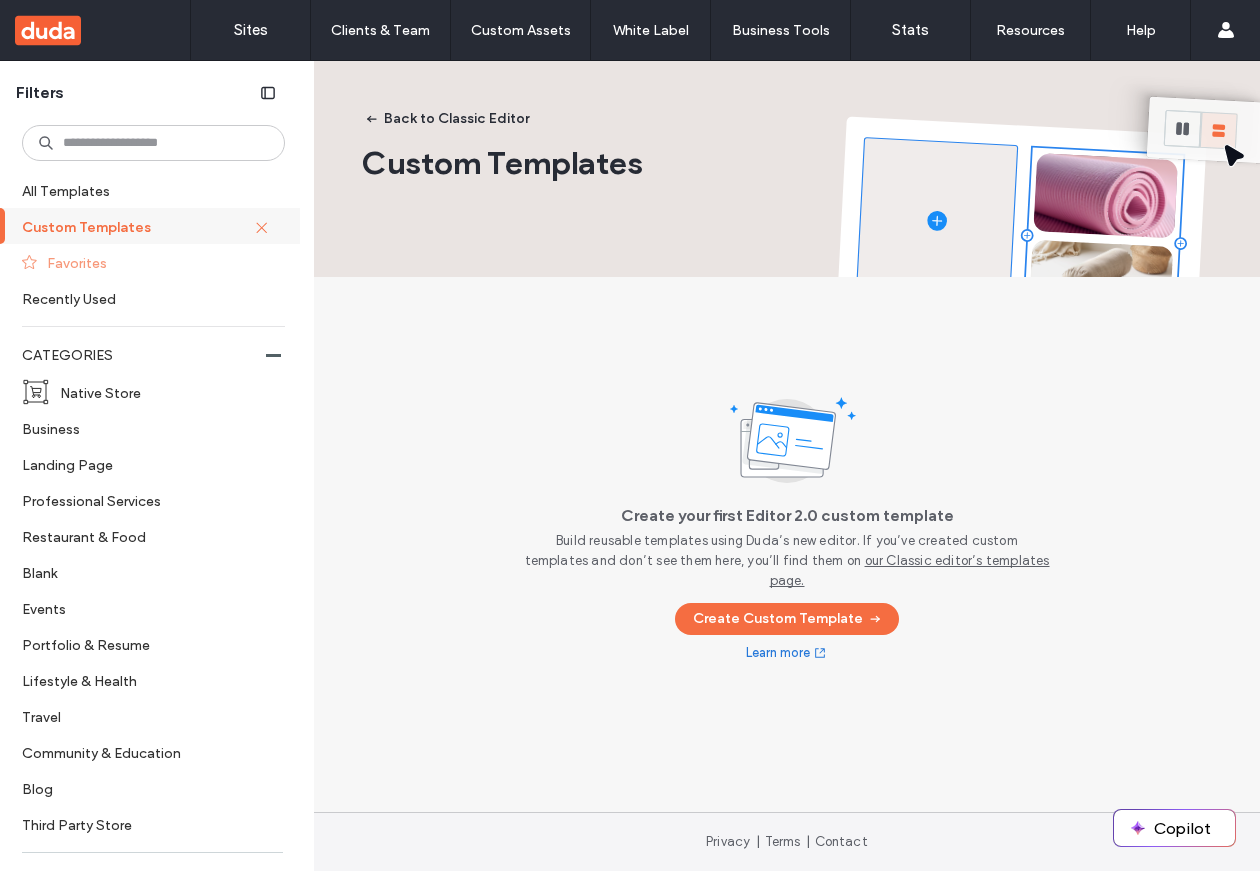 click on "Favorites" at bounding box center (157, 262) 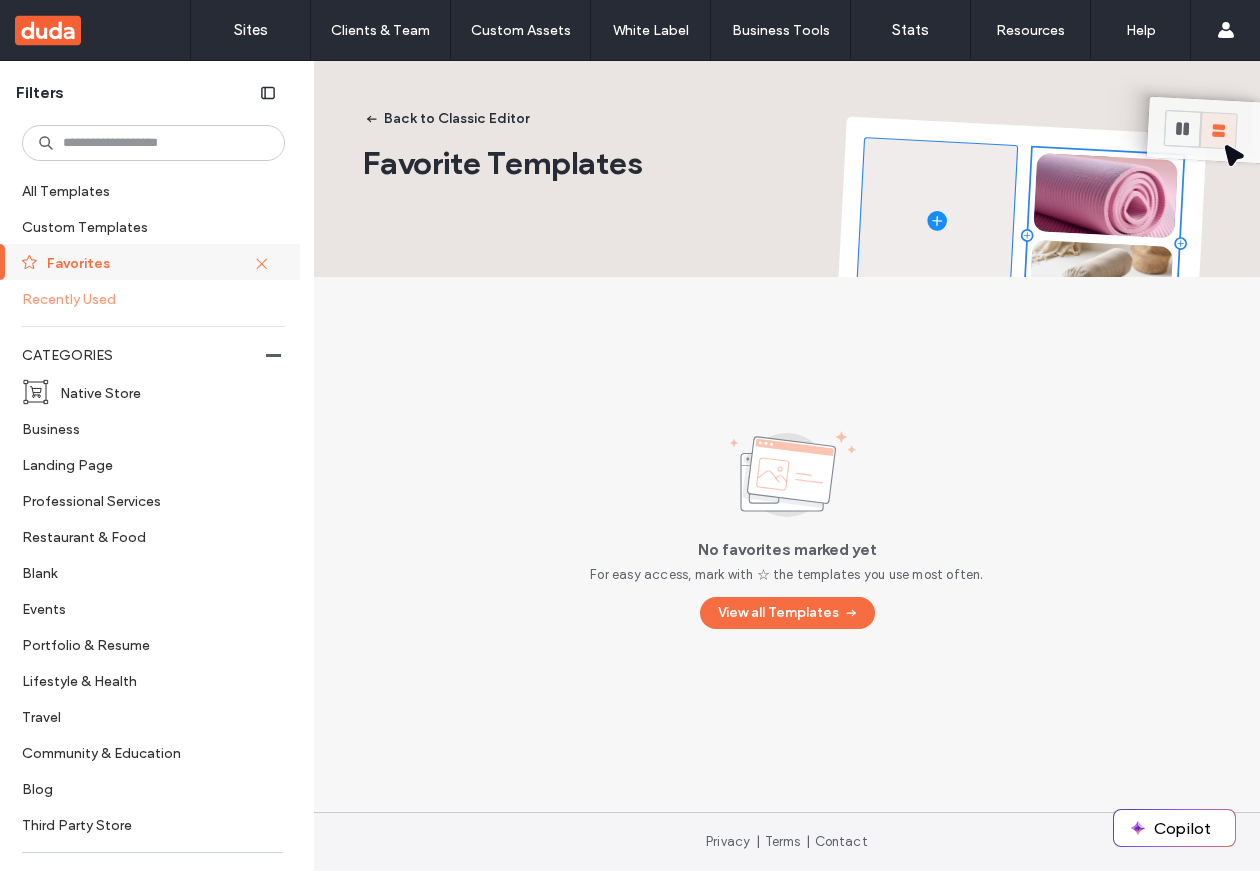 click on "Recently Used" at bounding box center (145, 298) 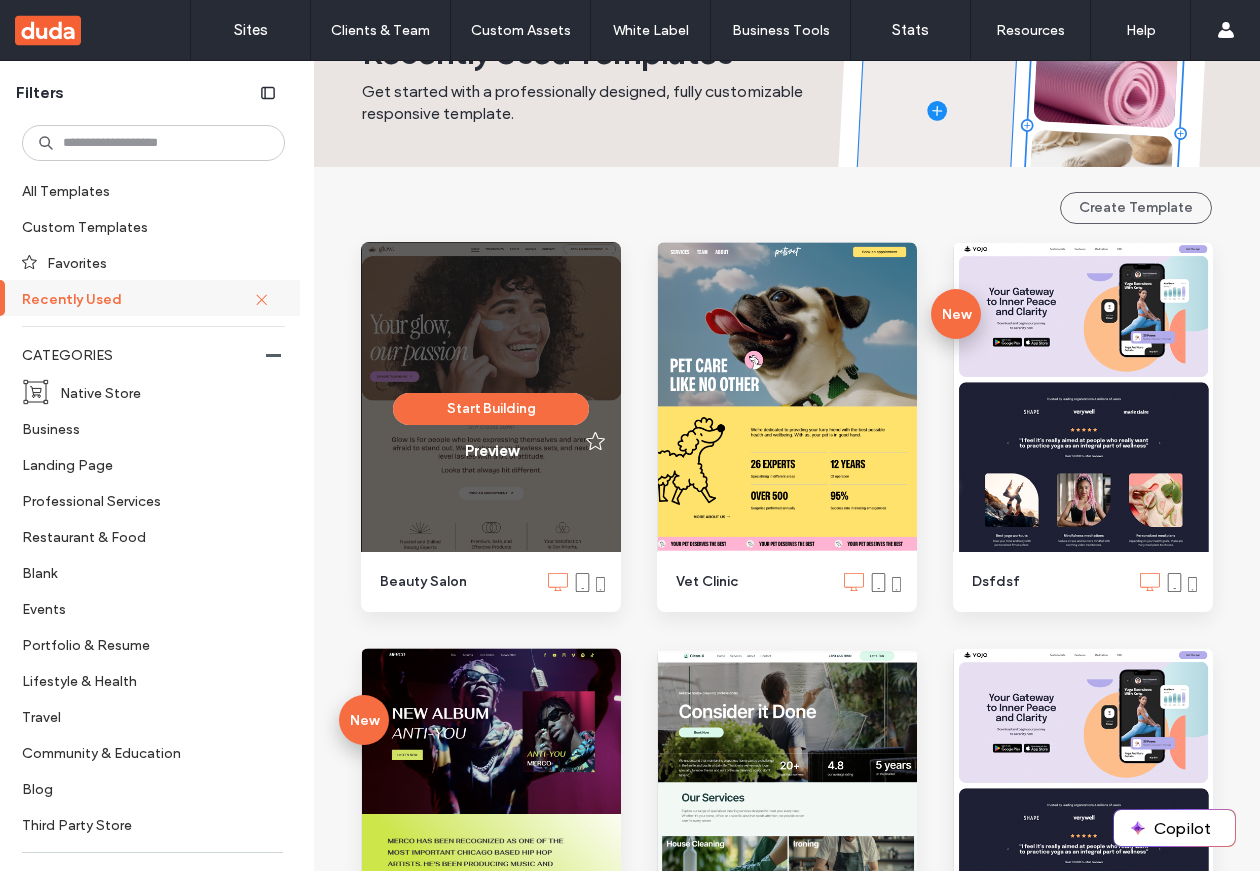 scroll, scrollTop: 0, scrollLeft: 0, axis: both 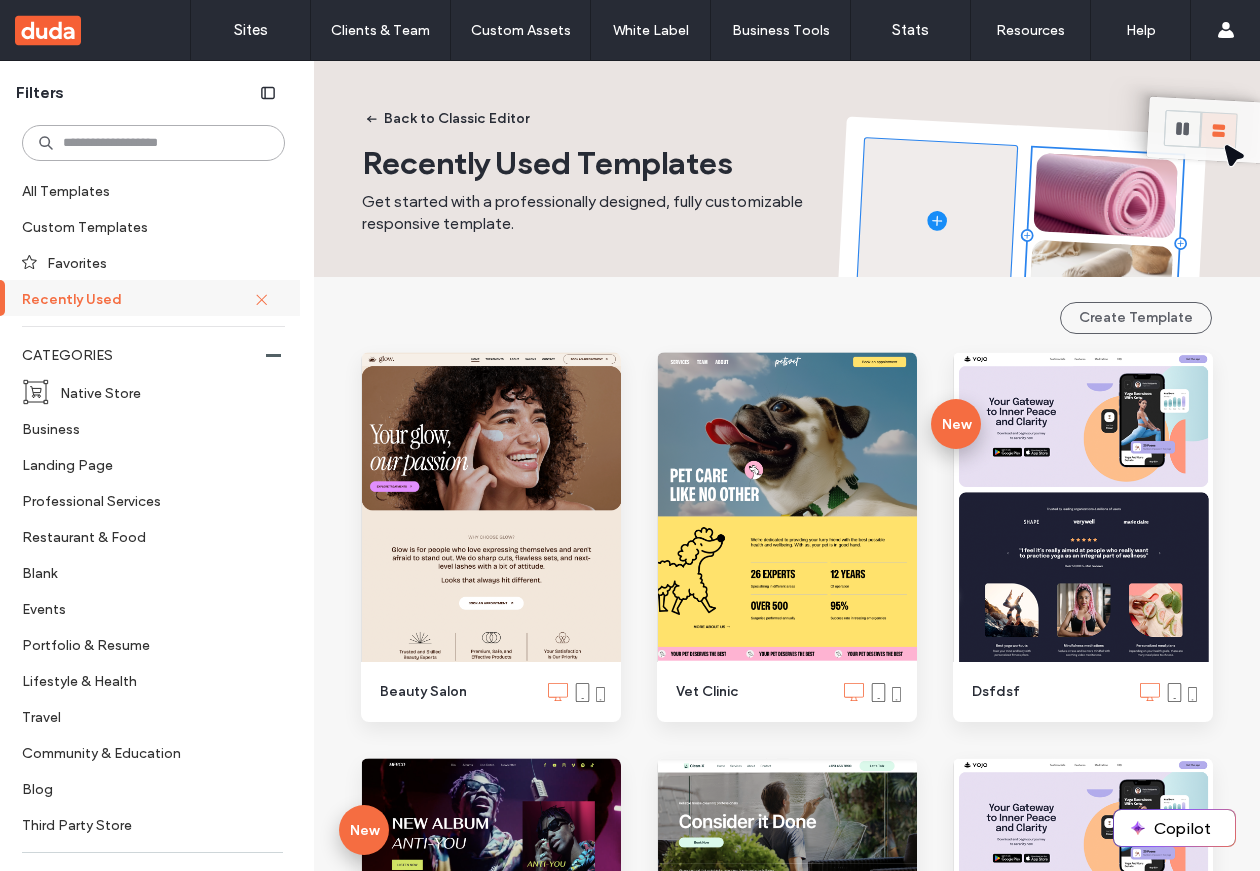 click at bounding box center [153, 143] 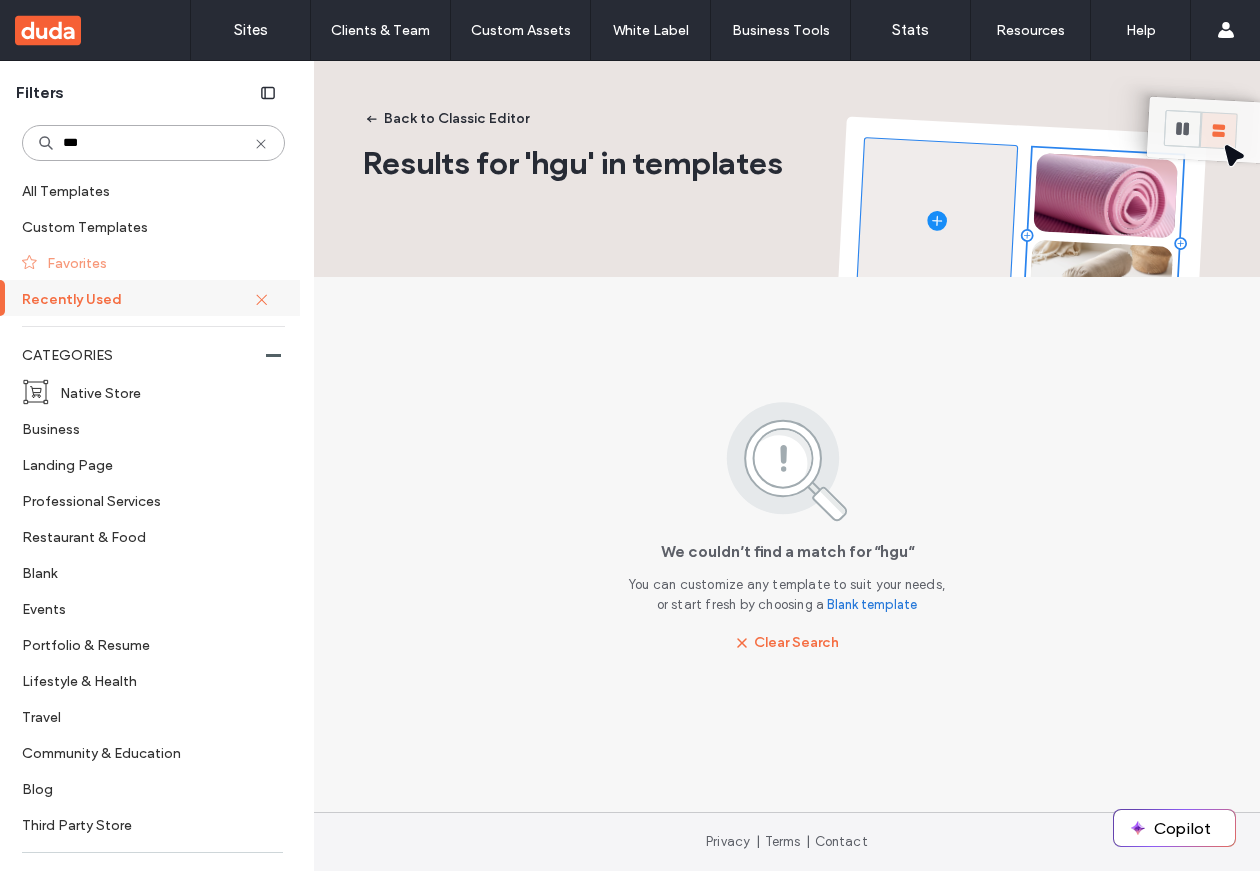 type on "***" 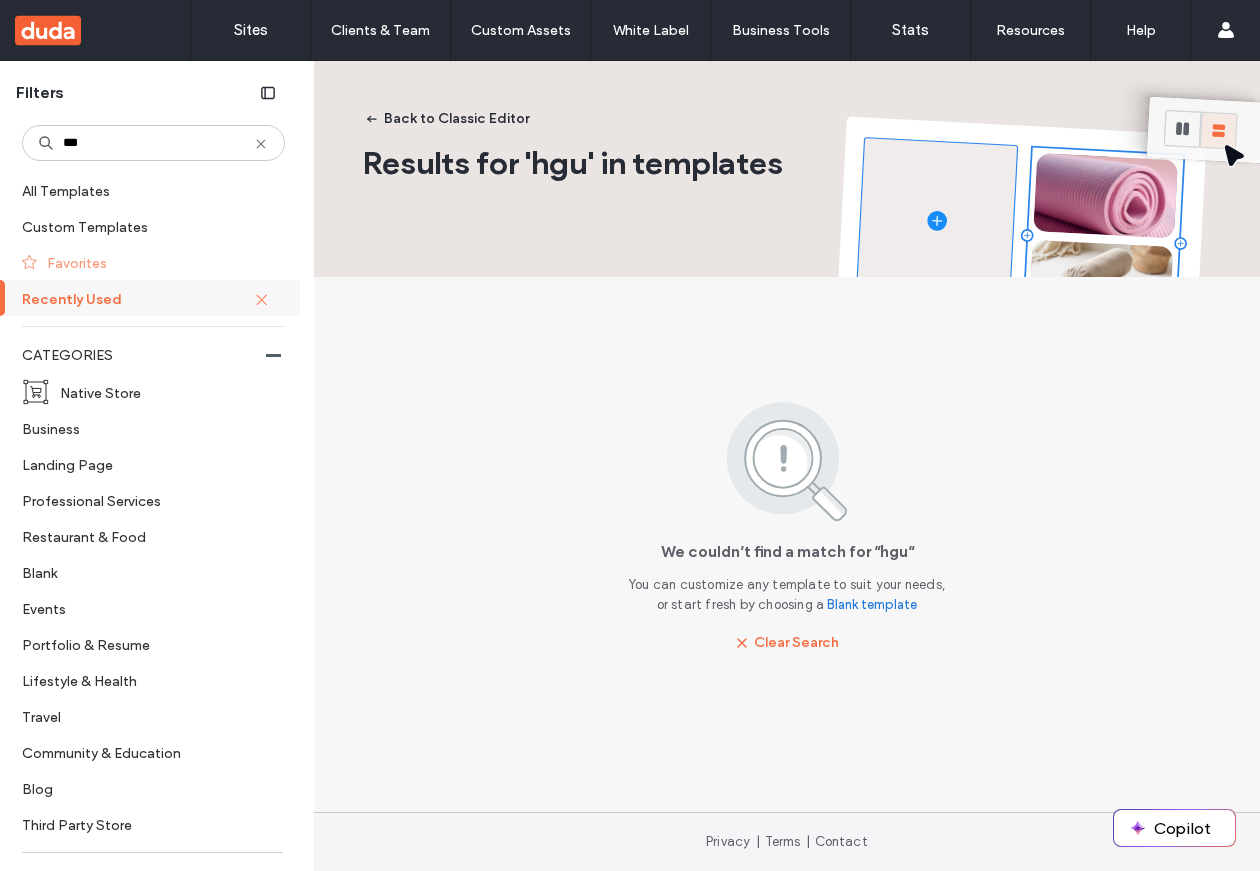 click on "Favorites" at bounding box center (157, 262) 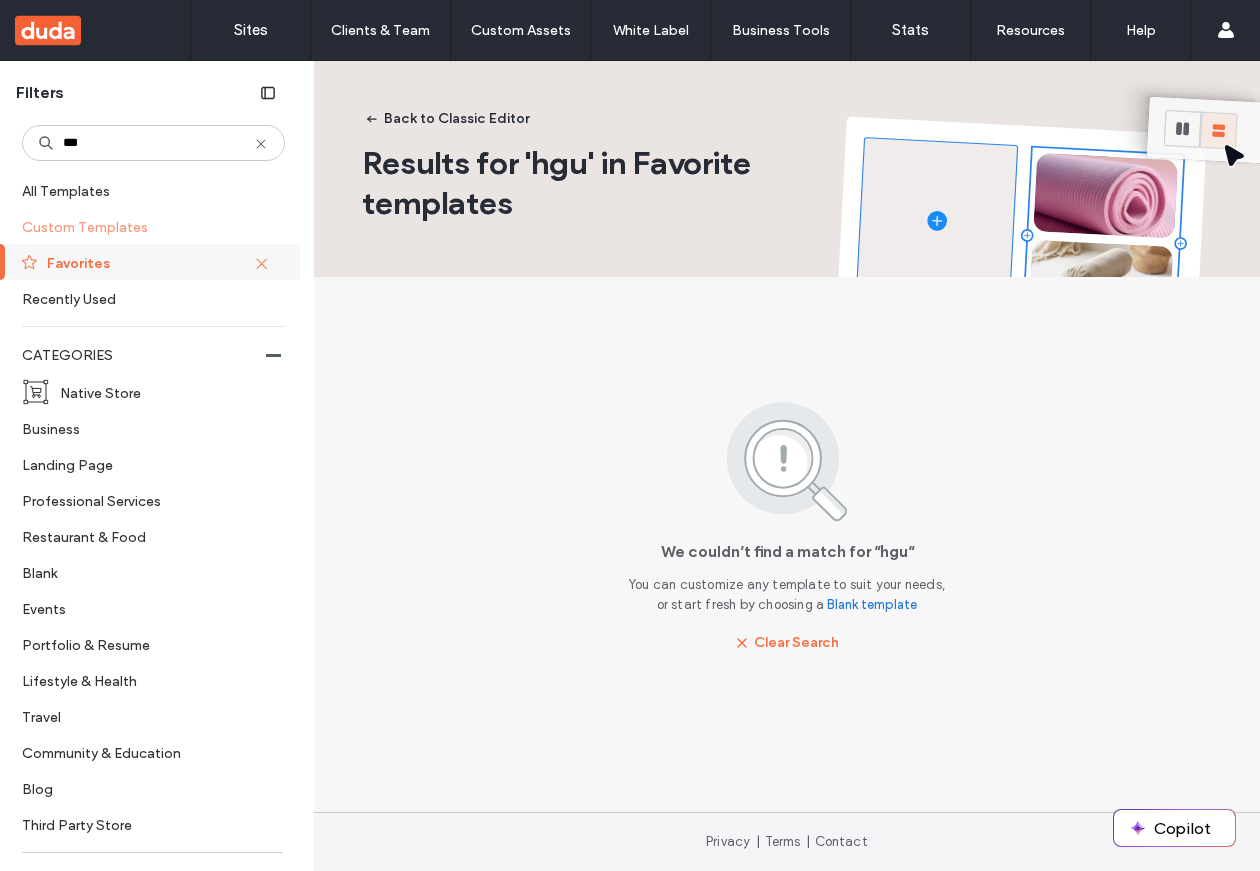 click on "Custom Templates" at bounding box center [145, 226] 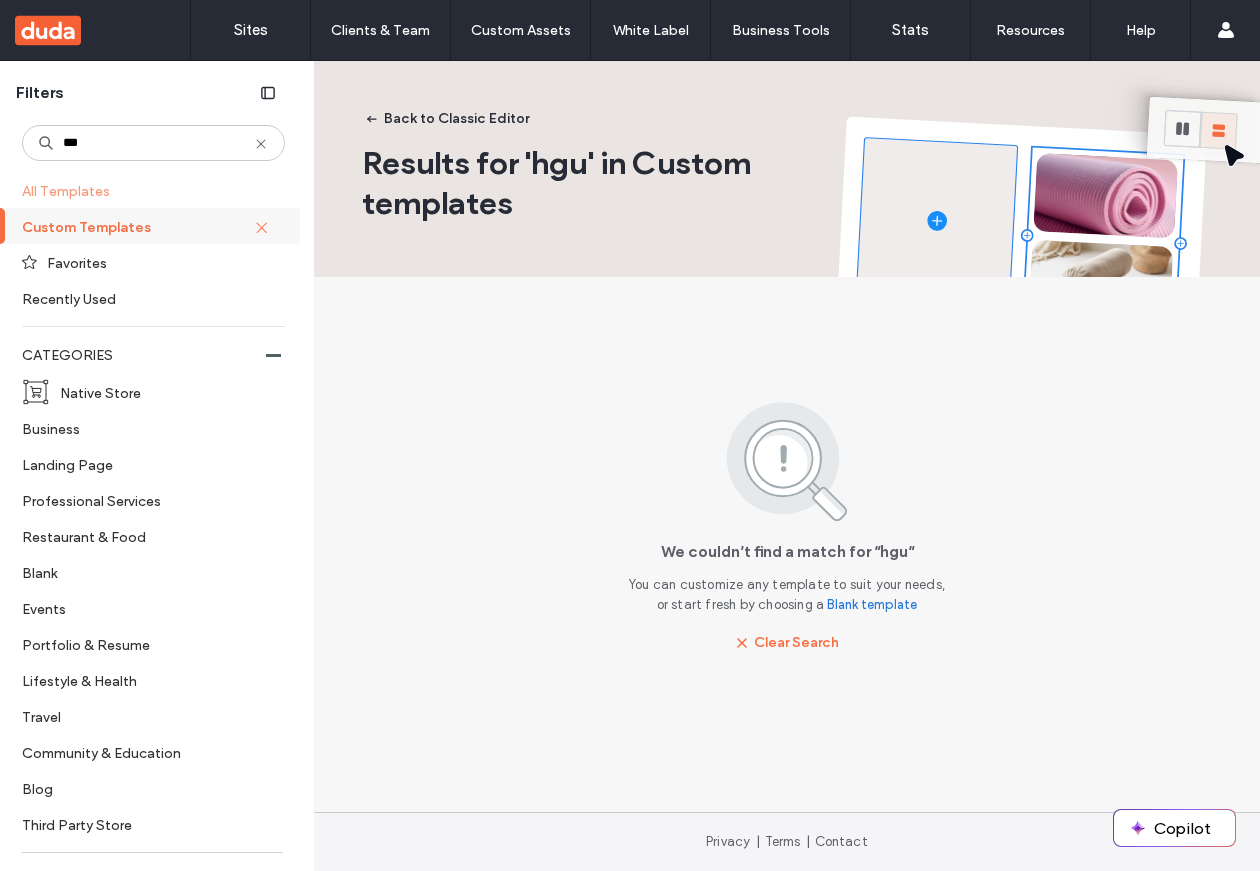 click on "All Templates" at bounding box center [151, 190] 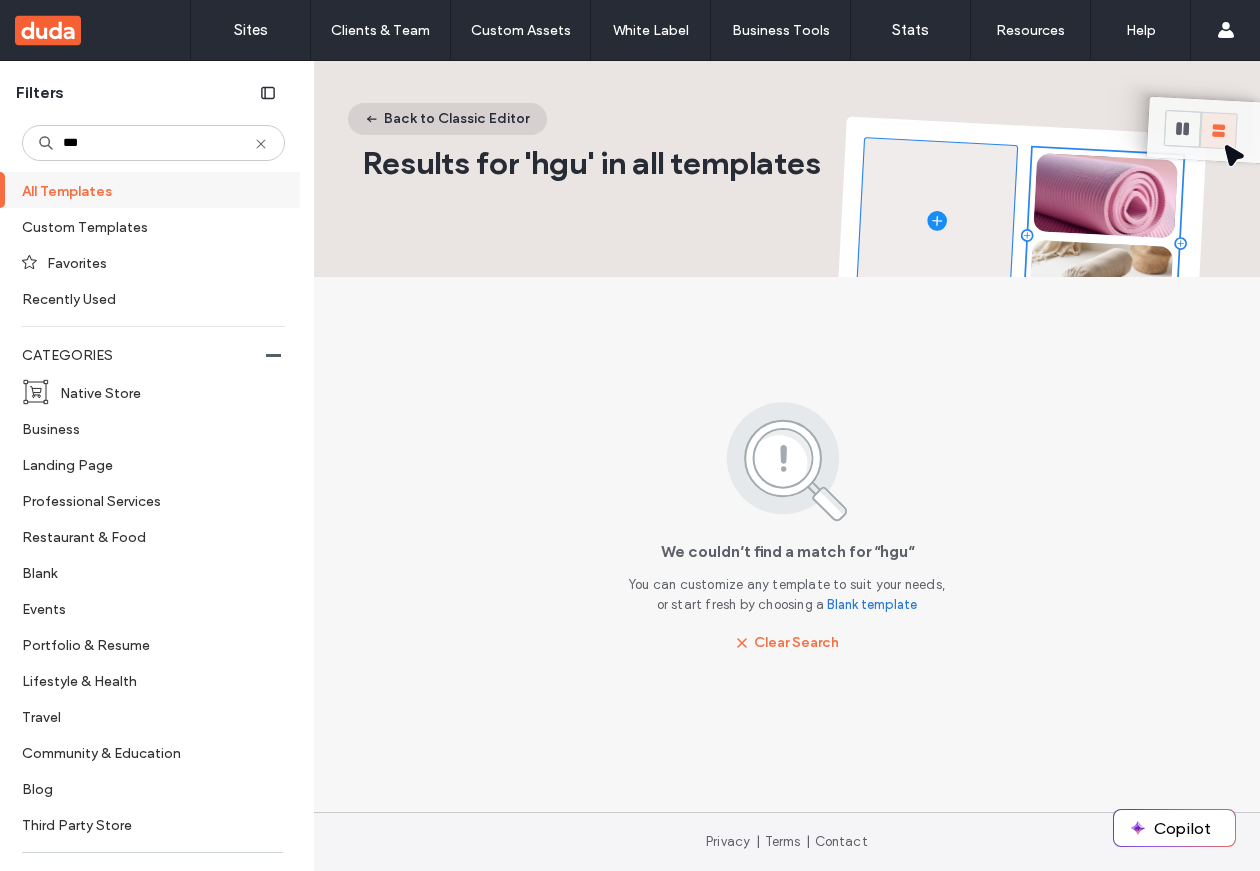 click on "Back to Classic Editor" at bounding box center (447, 119) 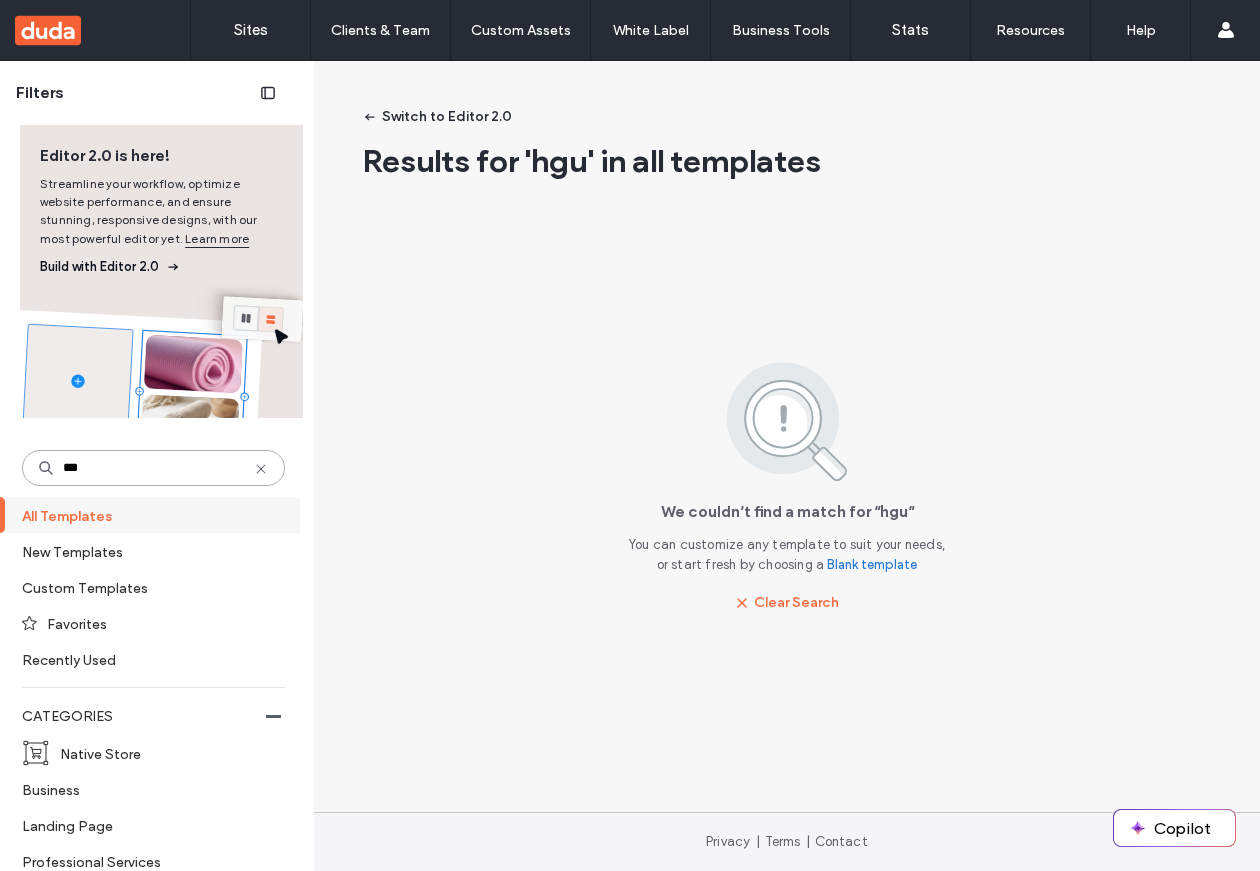 click on "***" at bounding box center [153, 468] 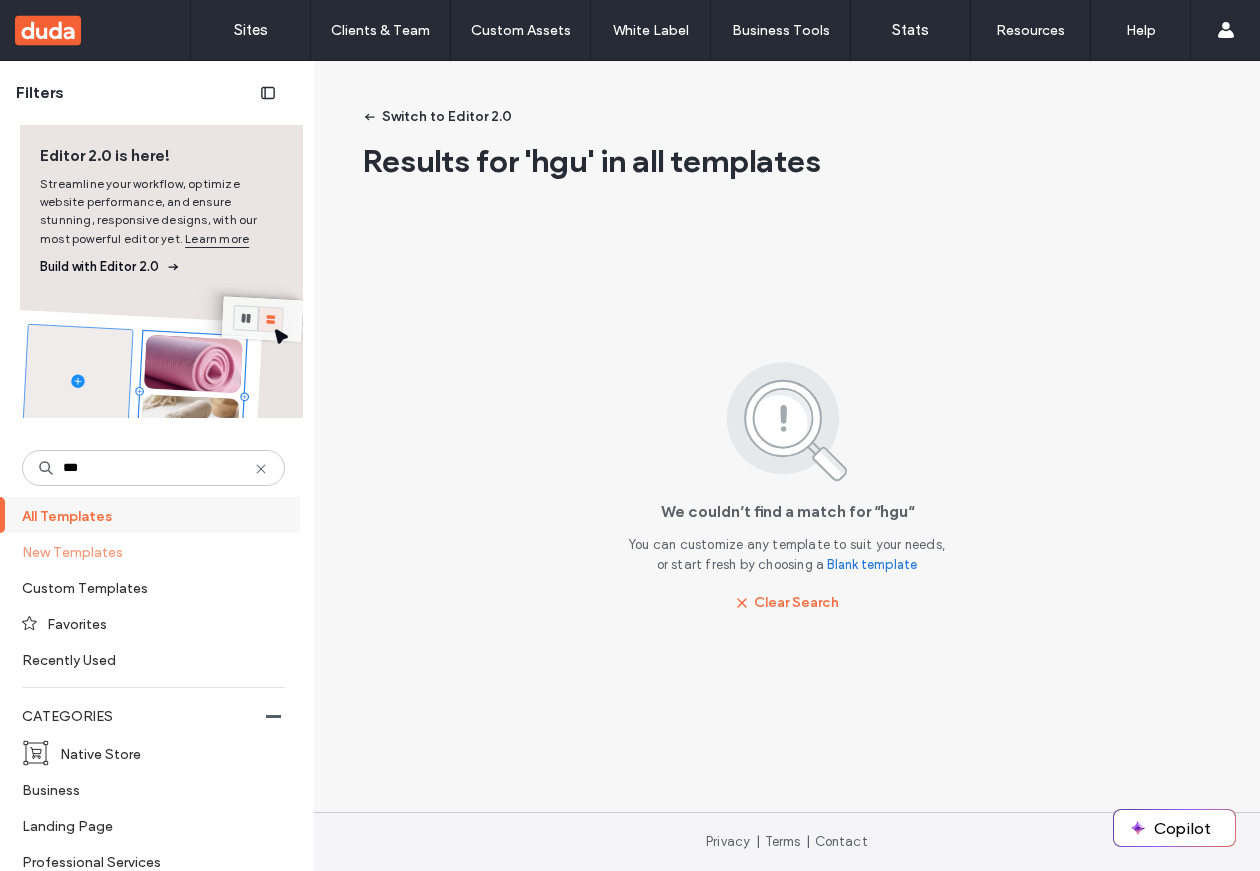 click on "New Templates" at bounding box center [145, 551] 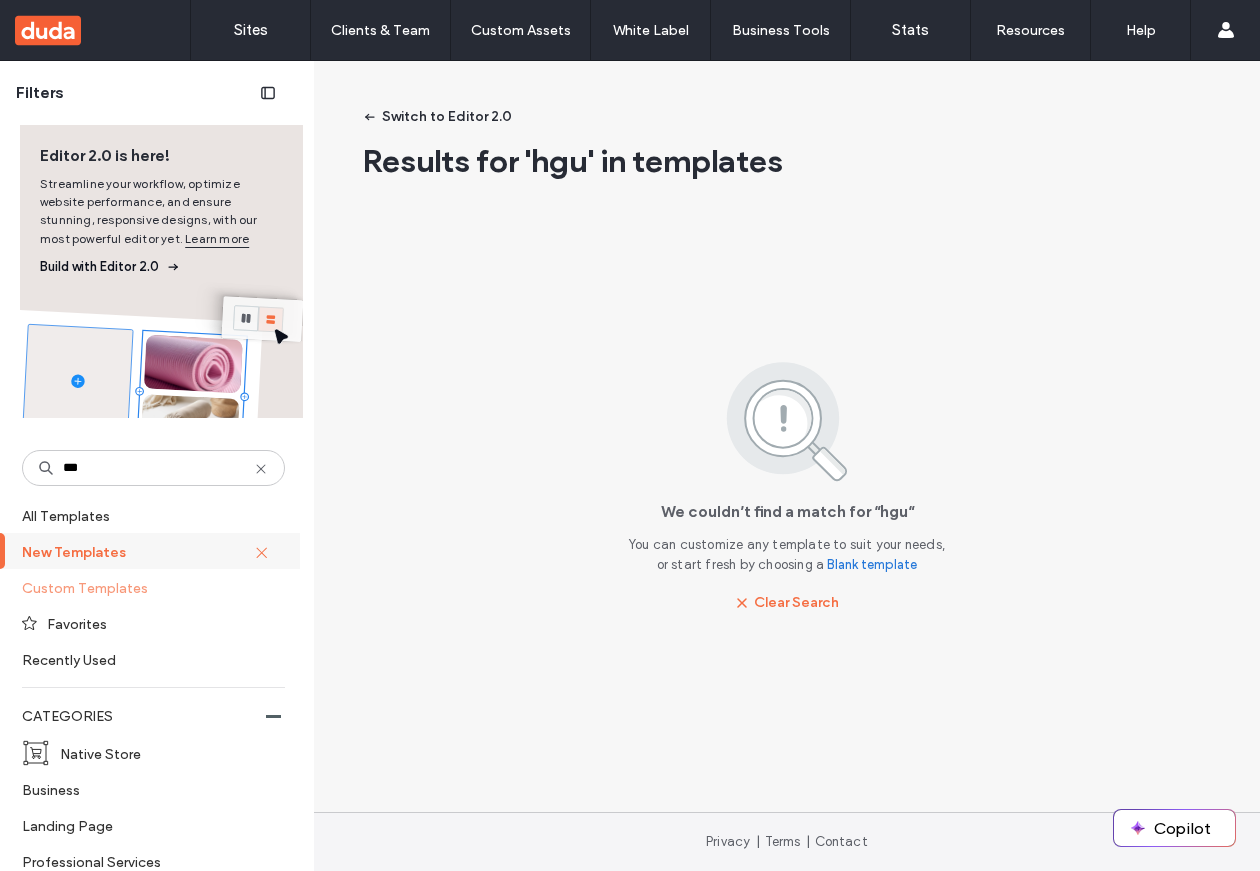 click on "Custom Templates" at bounding box center [145, 587] 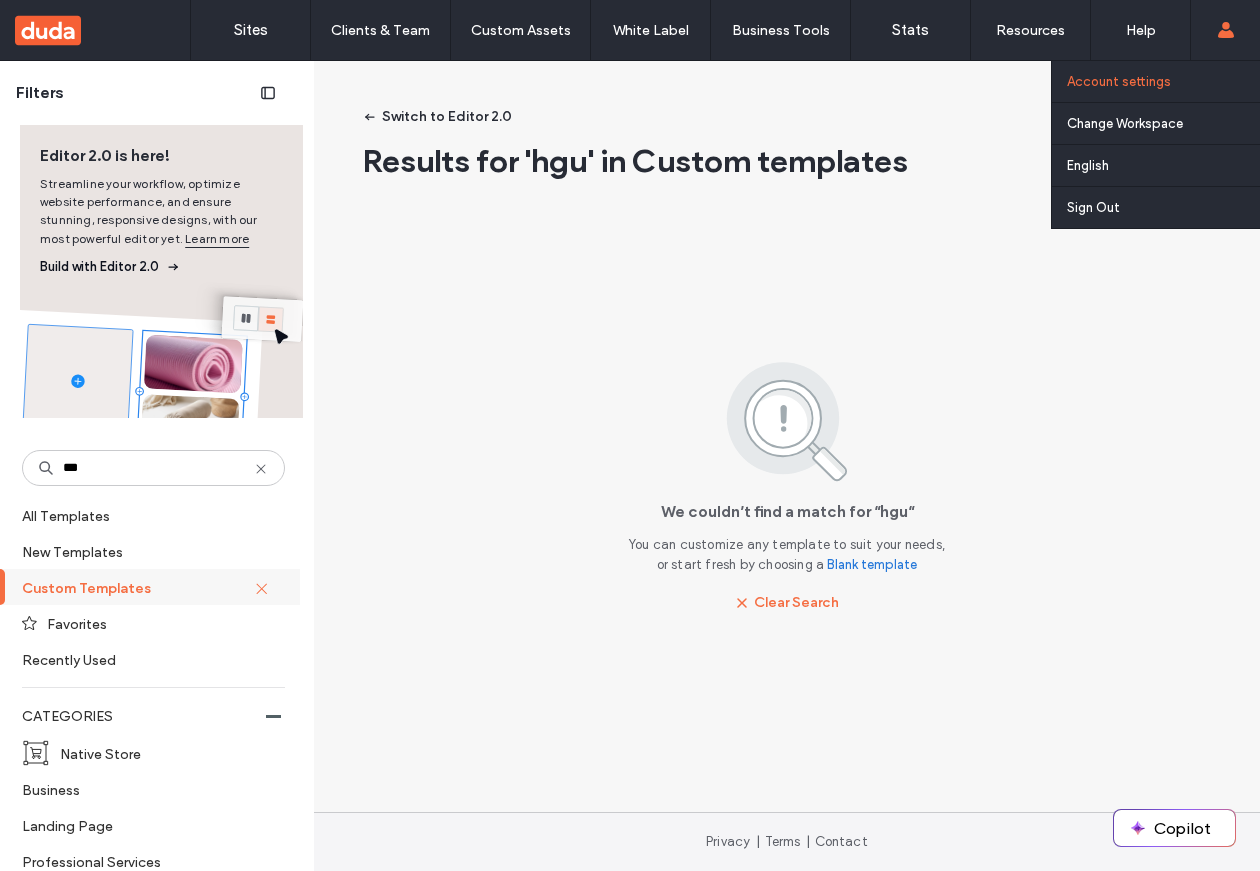 click on "Account settings" at bounding box center [1119, 81] 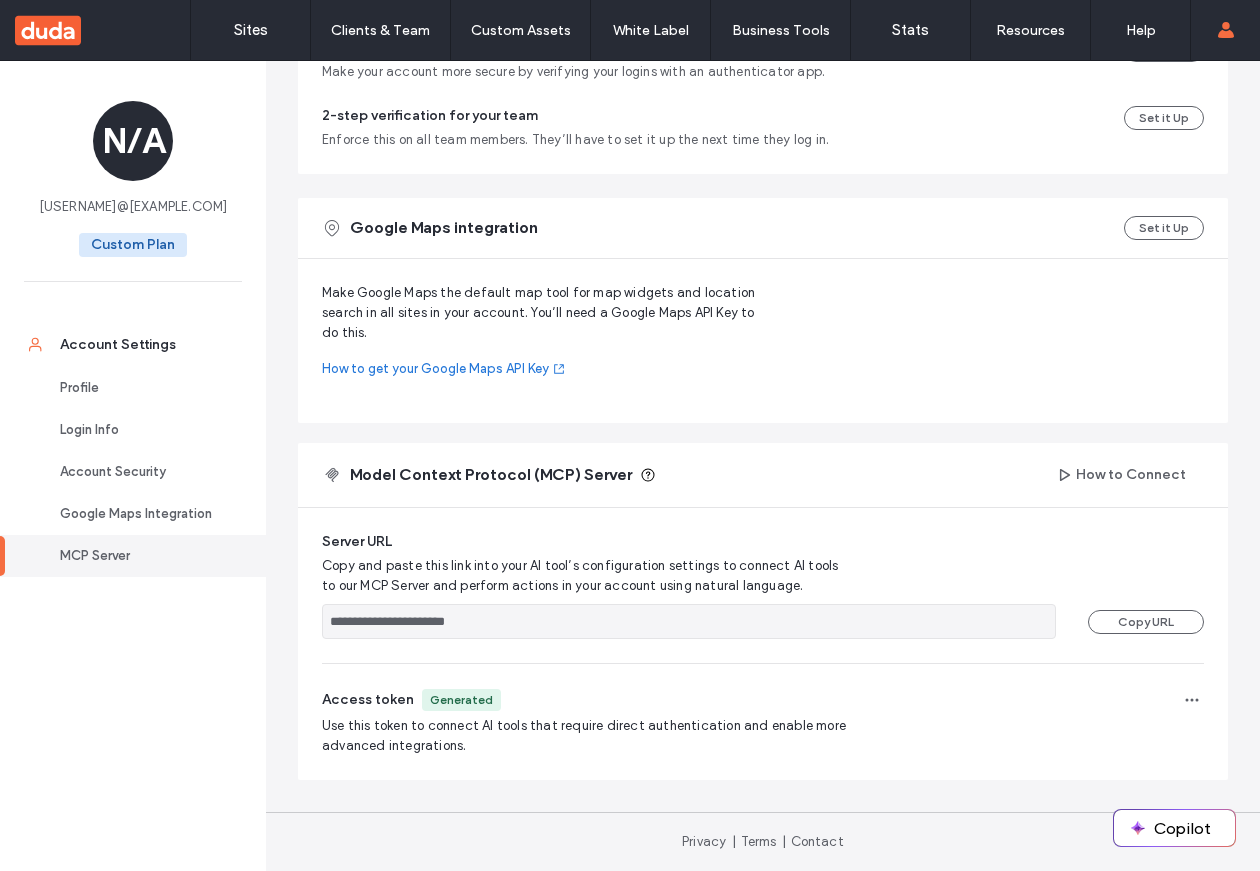 scroll, scrollTop: 704, scrollLeft: 0, axis: vertical 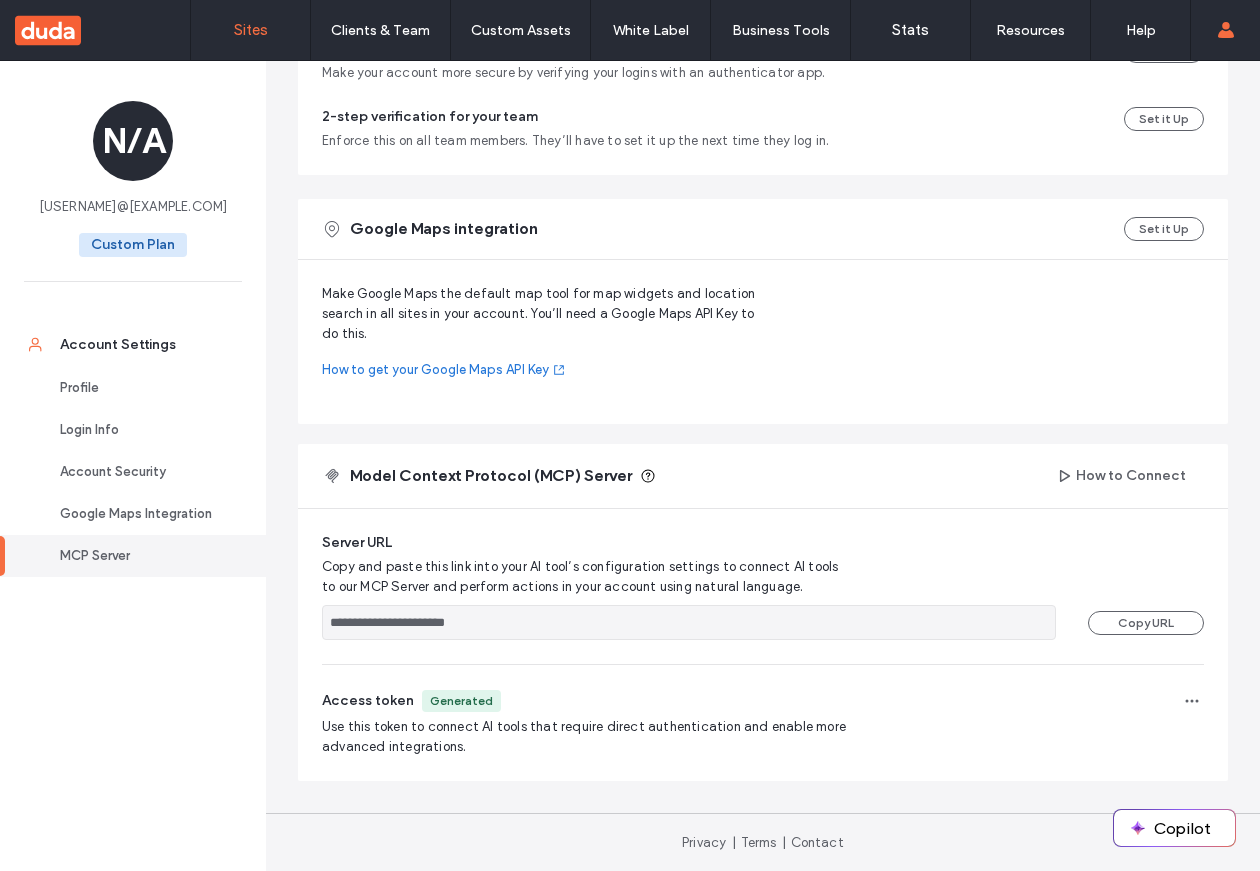 click on "Sites" at bounding box center (250, 30) 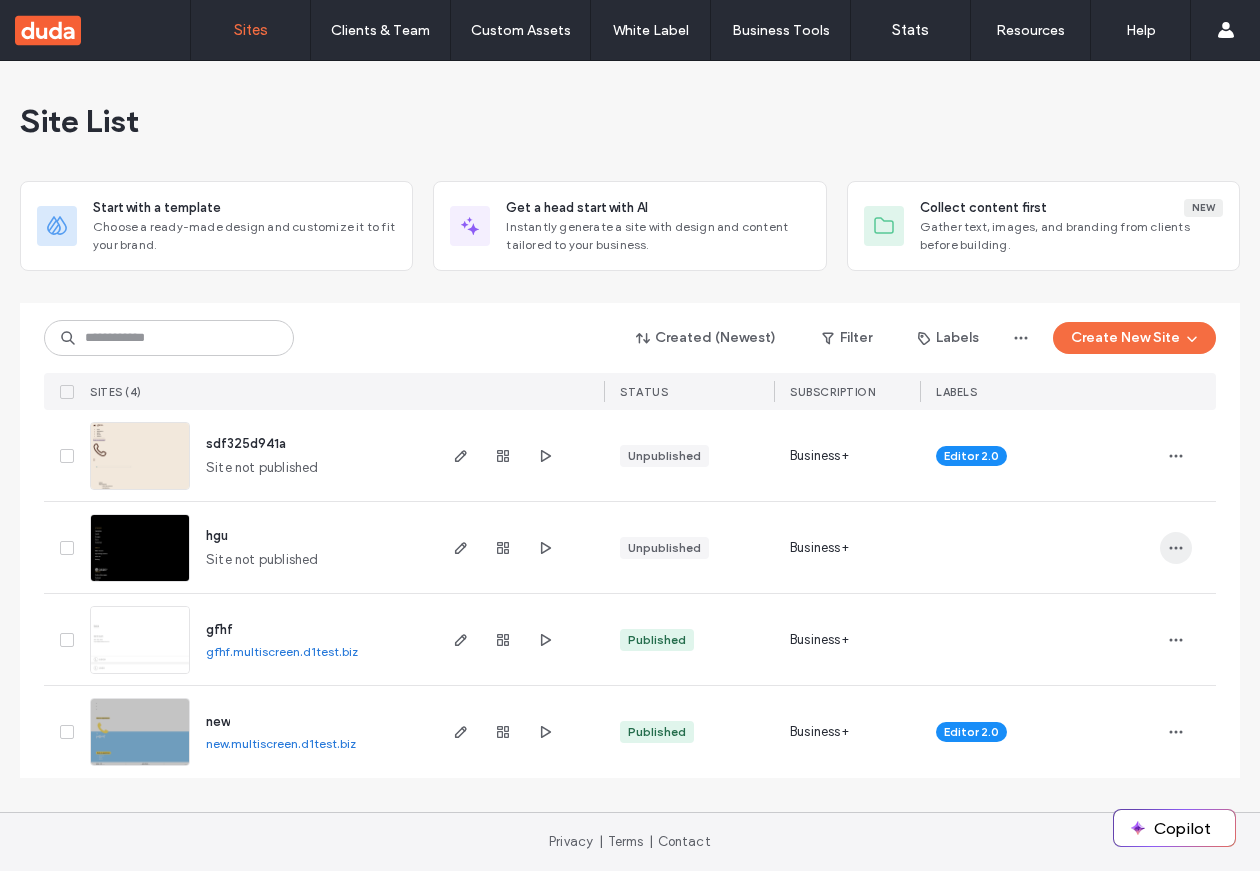 click at bounding box center (1176, 548) 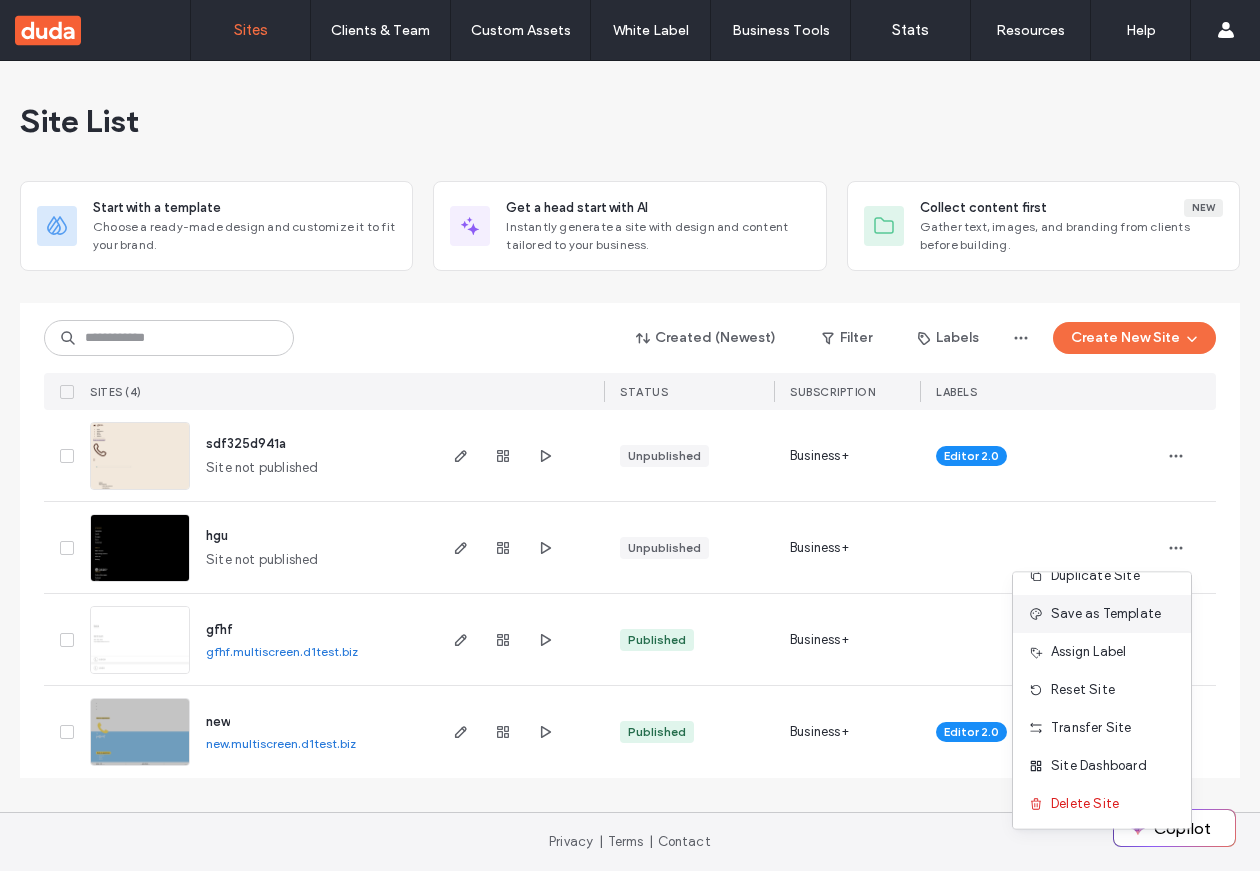 scroll, scrollTop: 61, scrollLeft: 0, axis: vertical 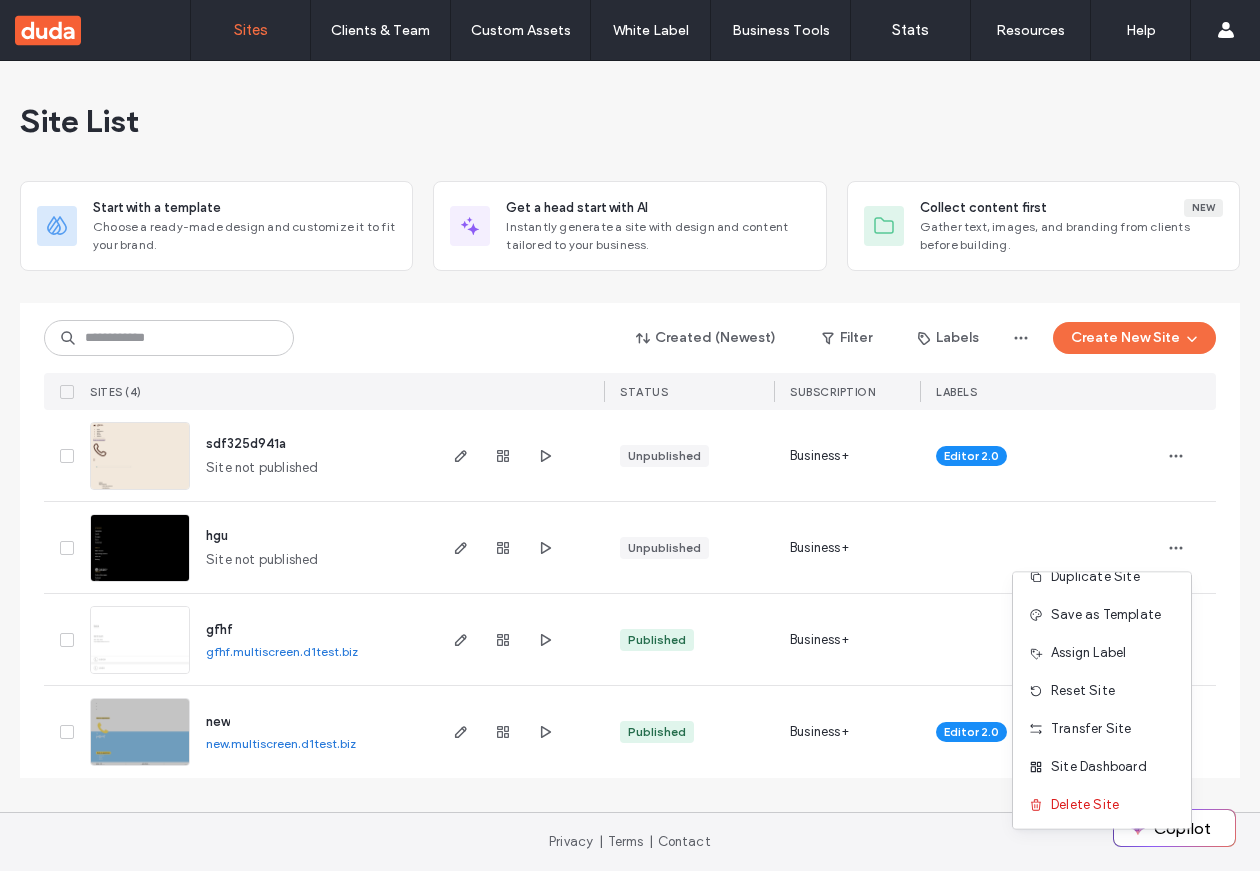 type 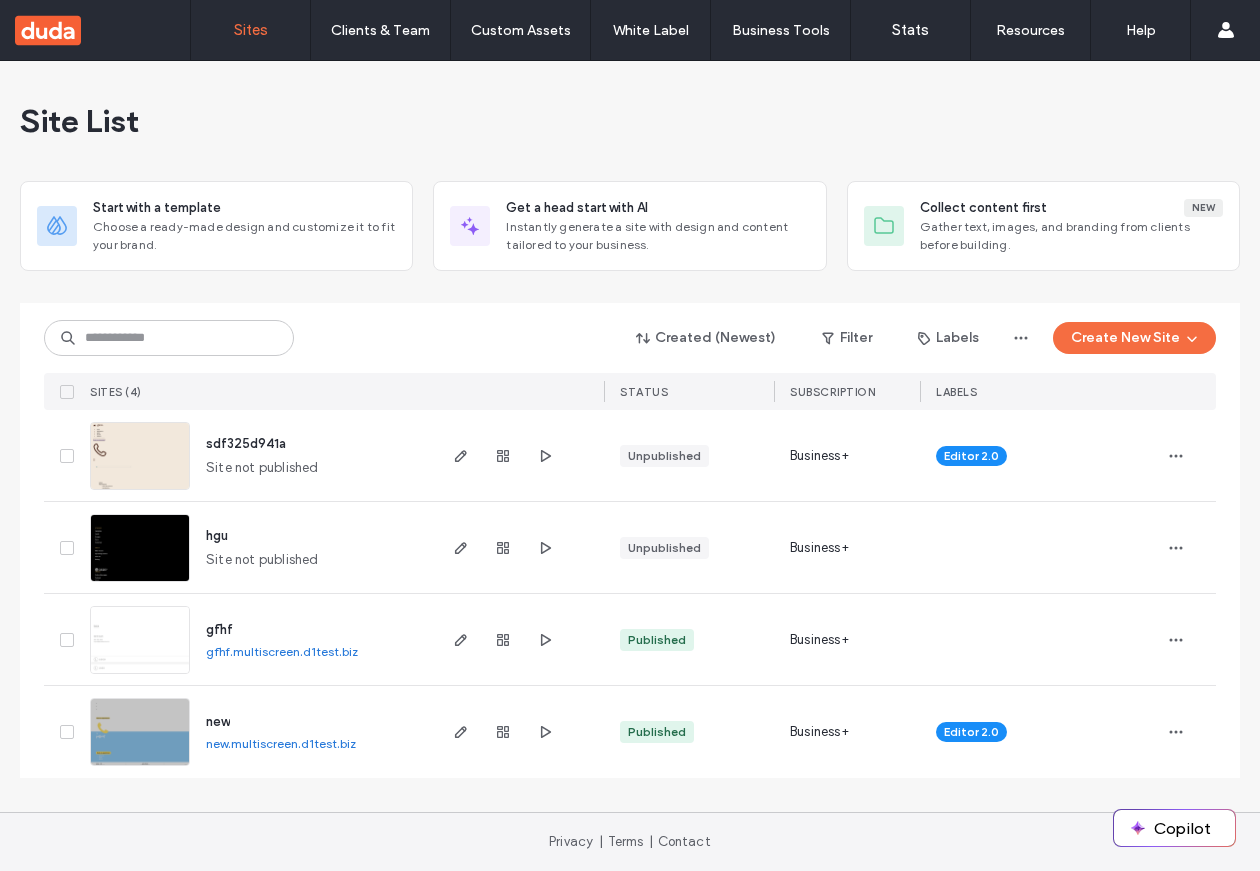 scroll, scrollTop: 0, scrollLeft: 0, axis: both 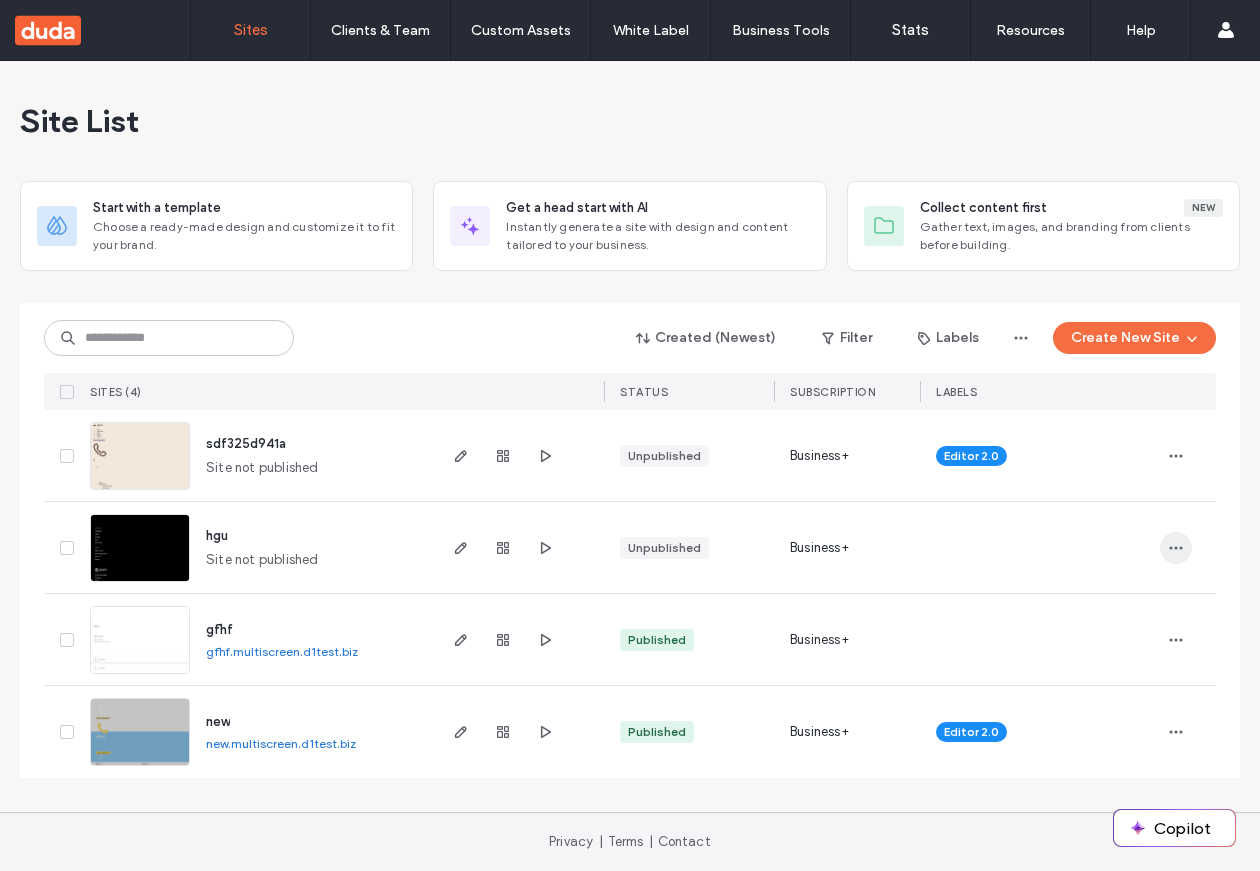 click 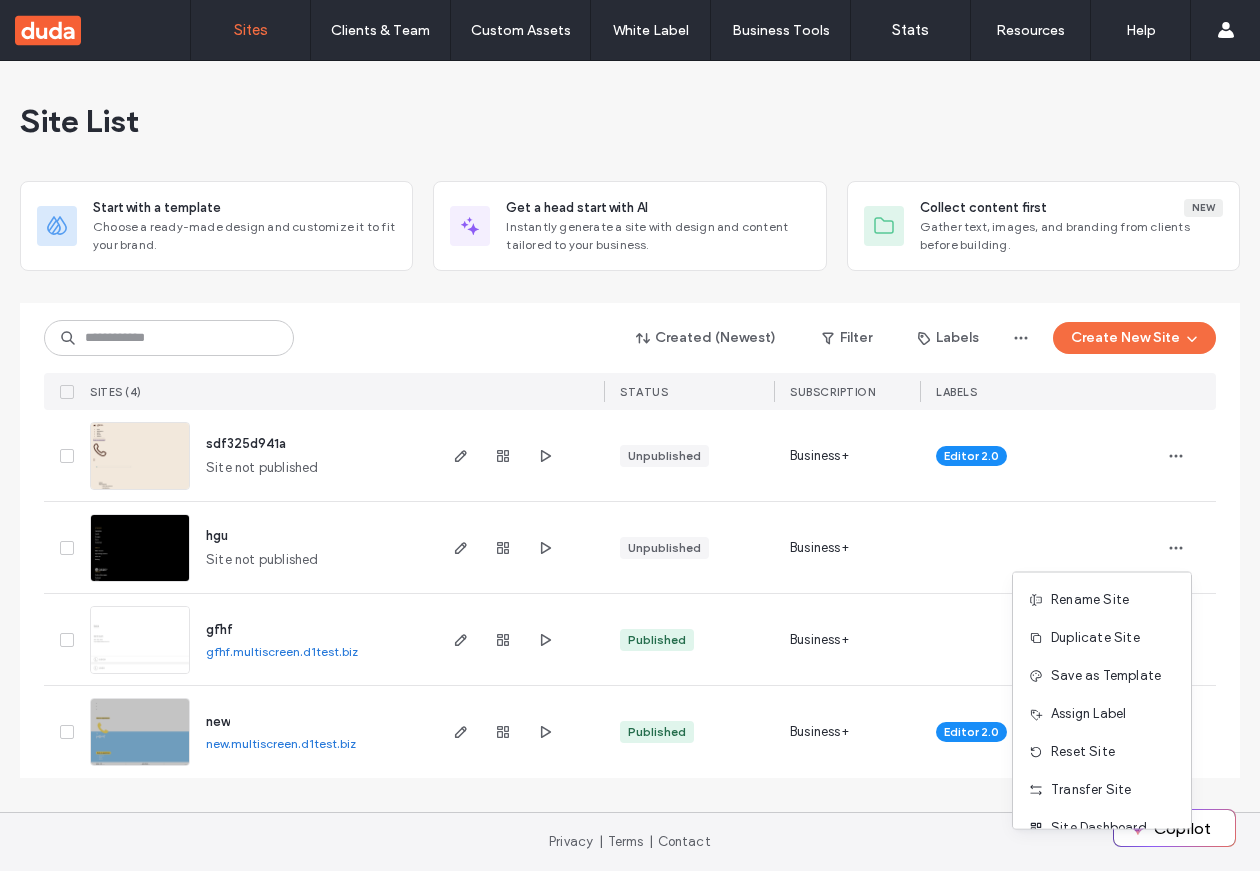 type 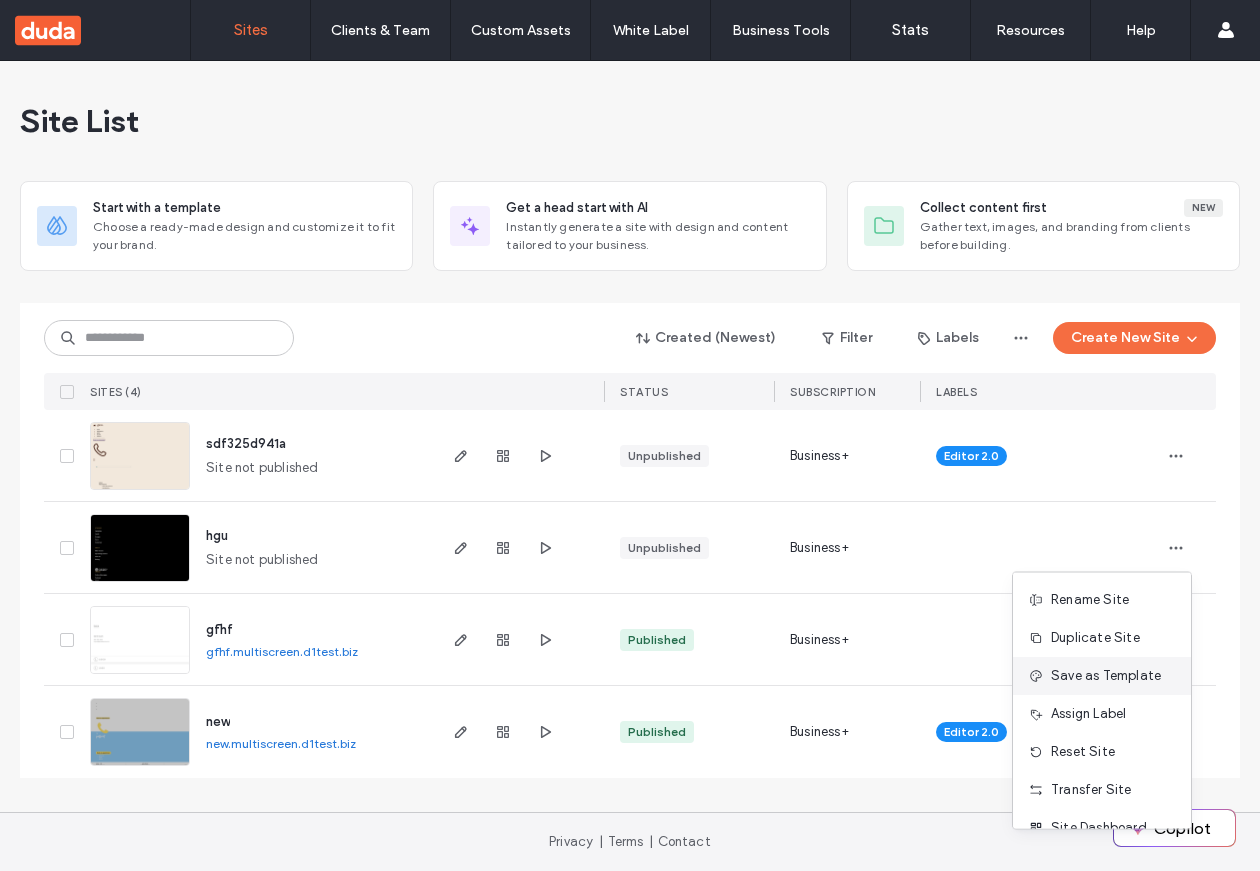 click on "Save as Template" at bounding box center (1102, 676) 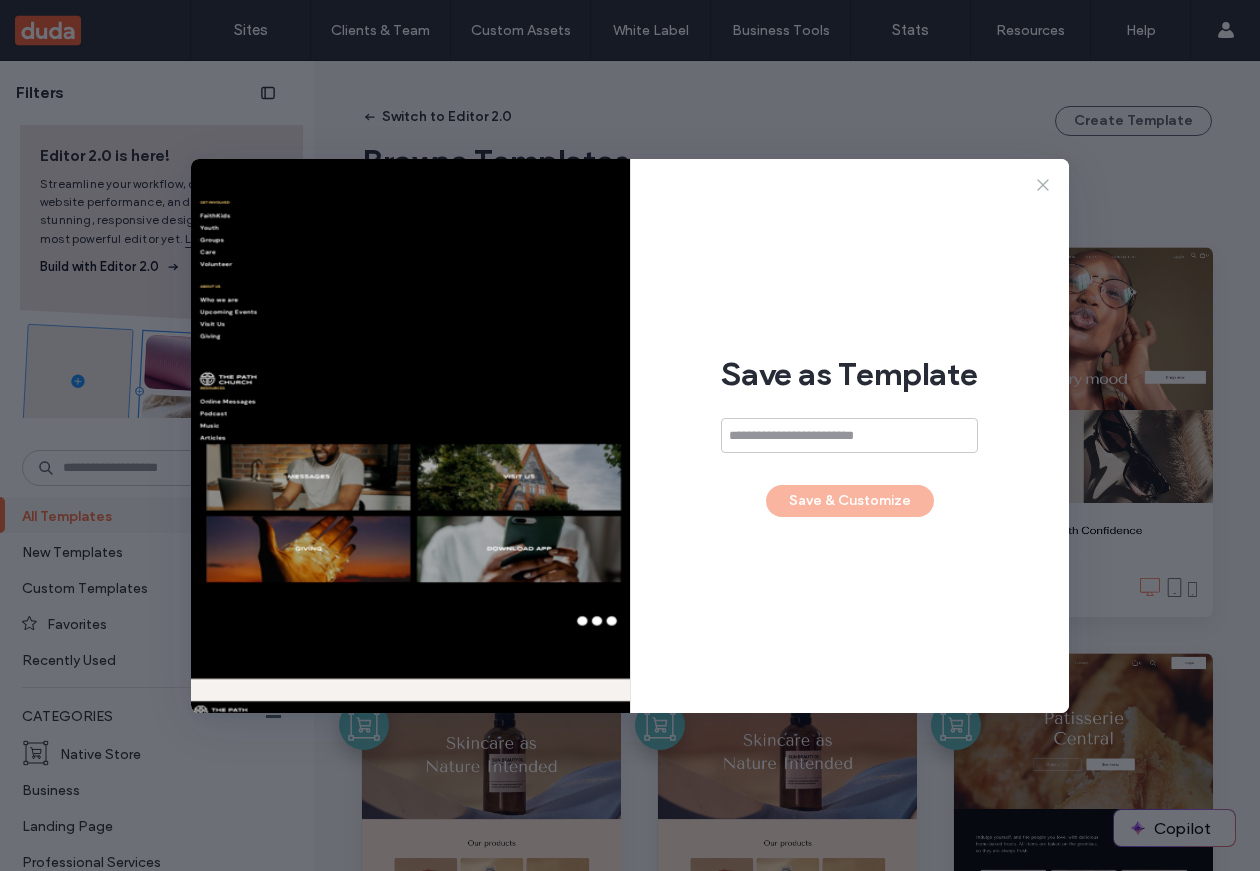 click 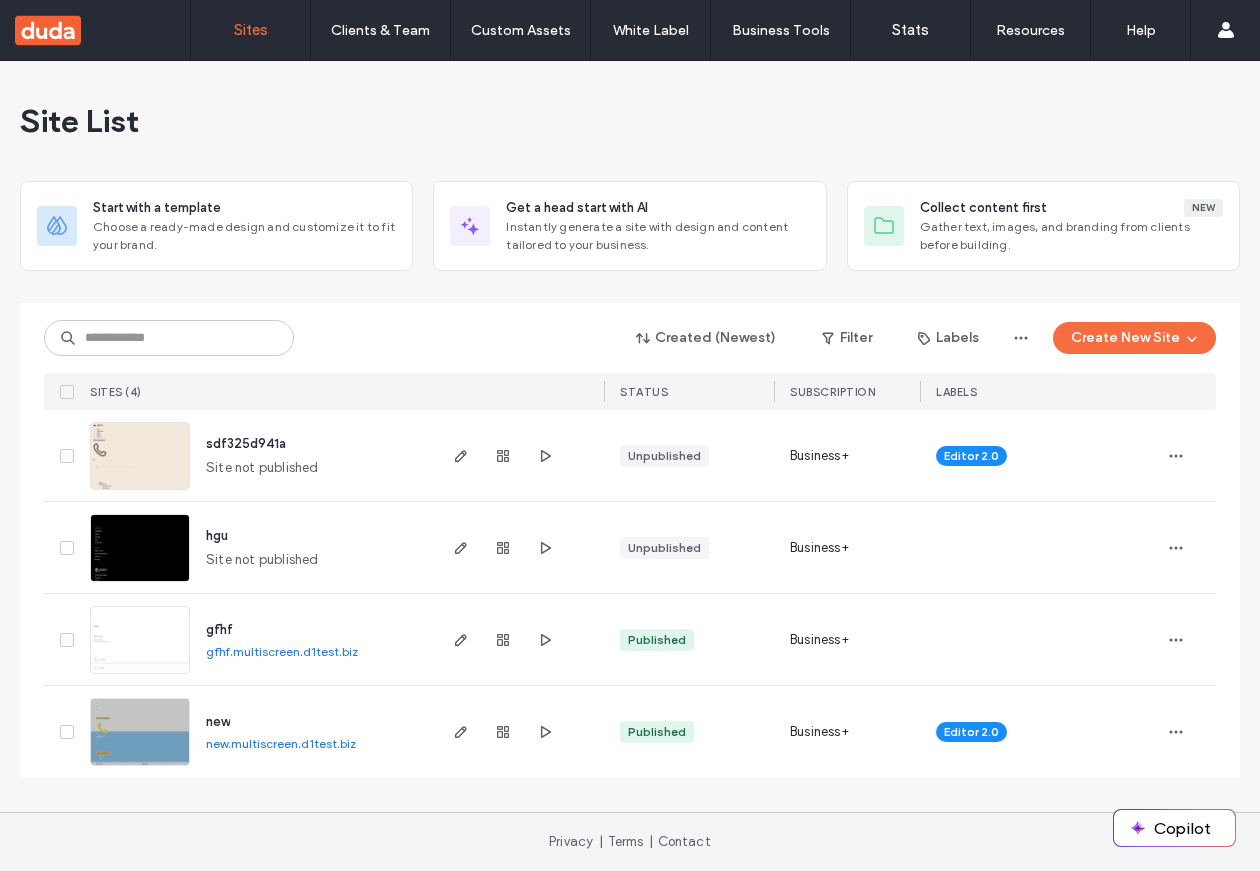 scroll, scrollTop: 0, scrollLeft: 0, axis: both 